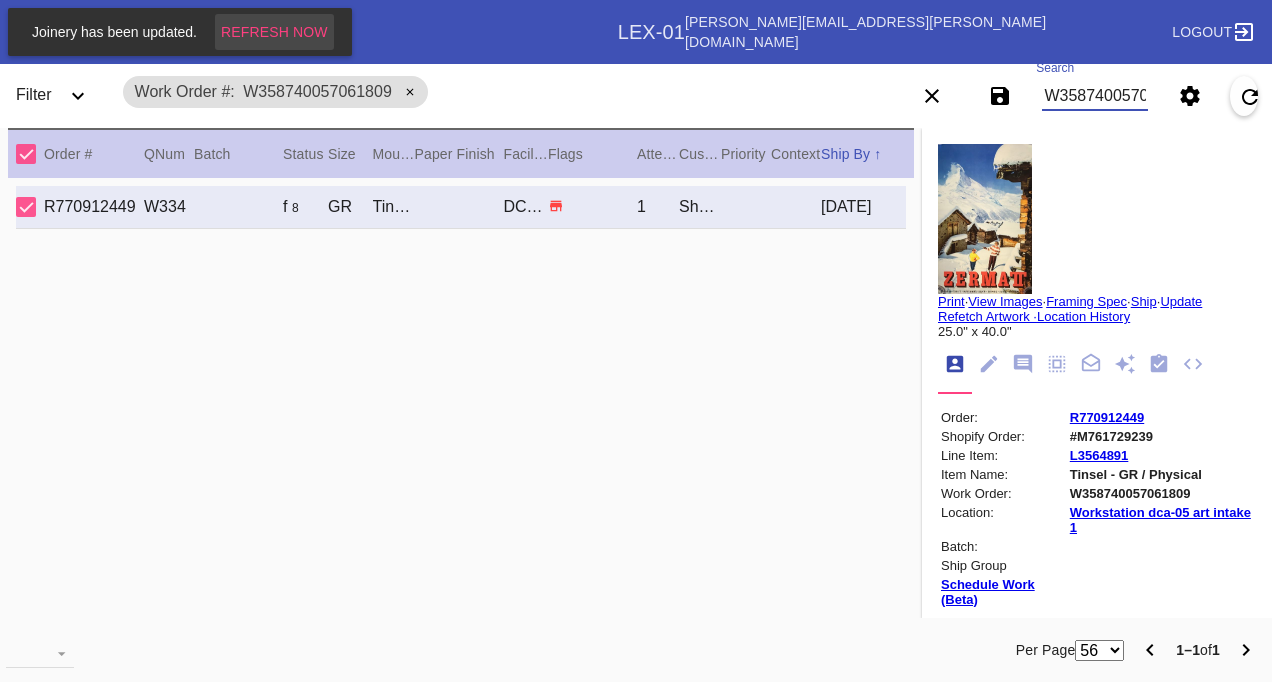 scroll, scrollTop: 0, scrollLeft: 0, axis: both 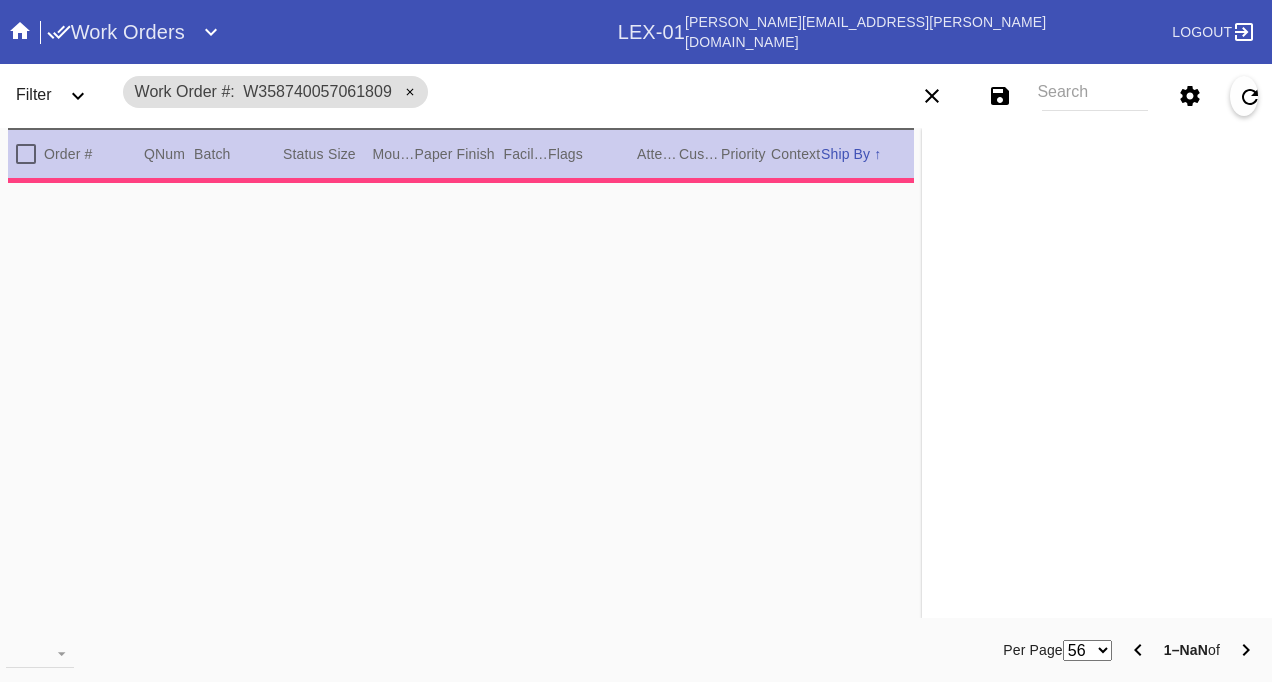type on "0.0" 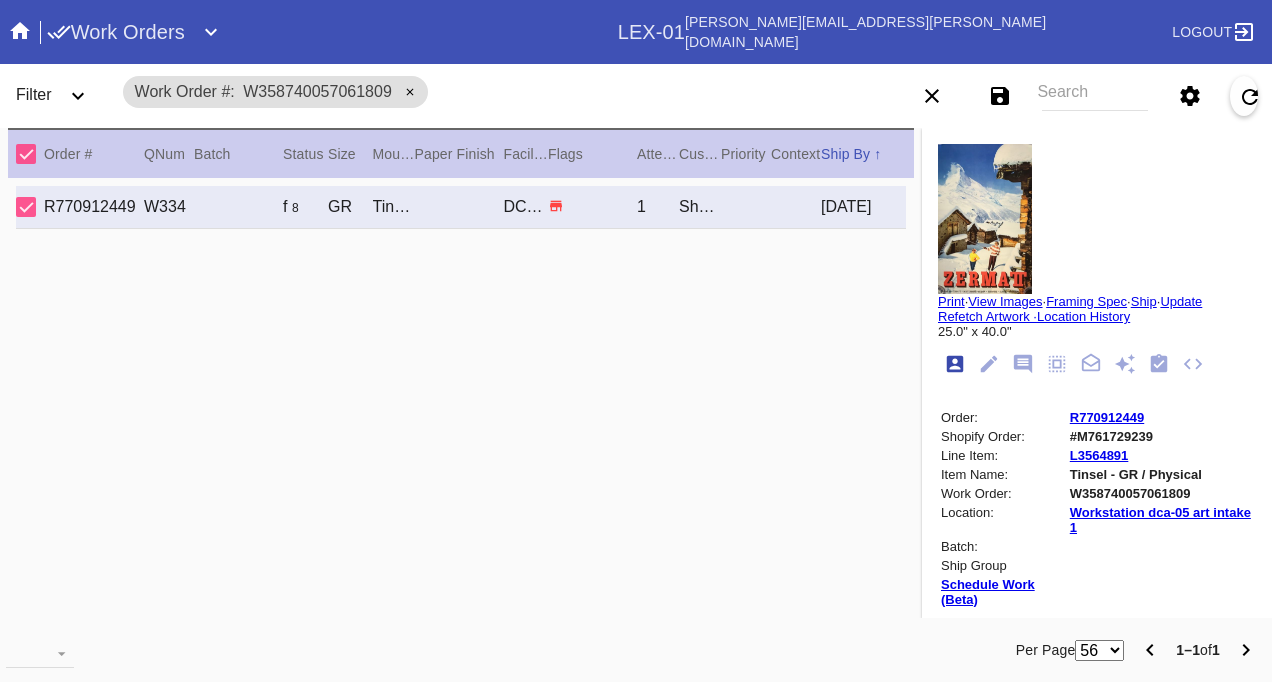 click 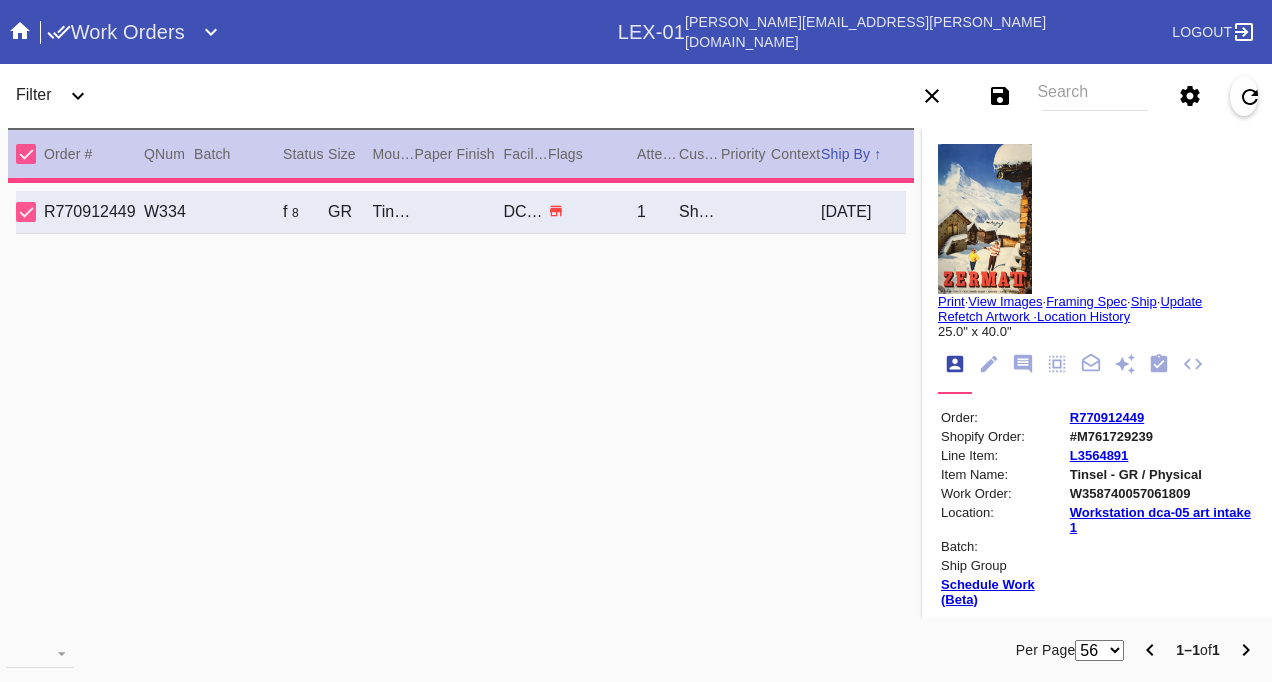 click on "Filter" at bounding box center [34, 94] 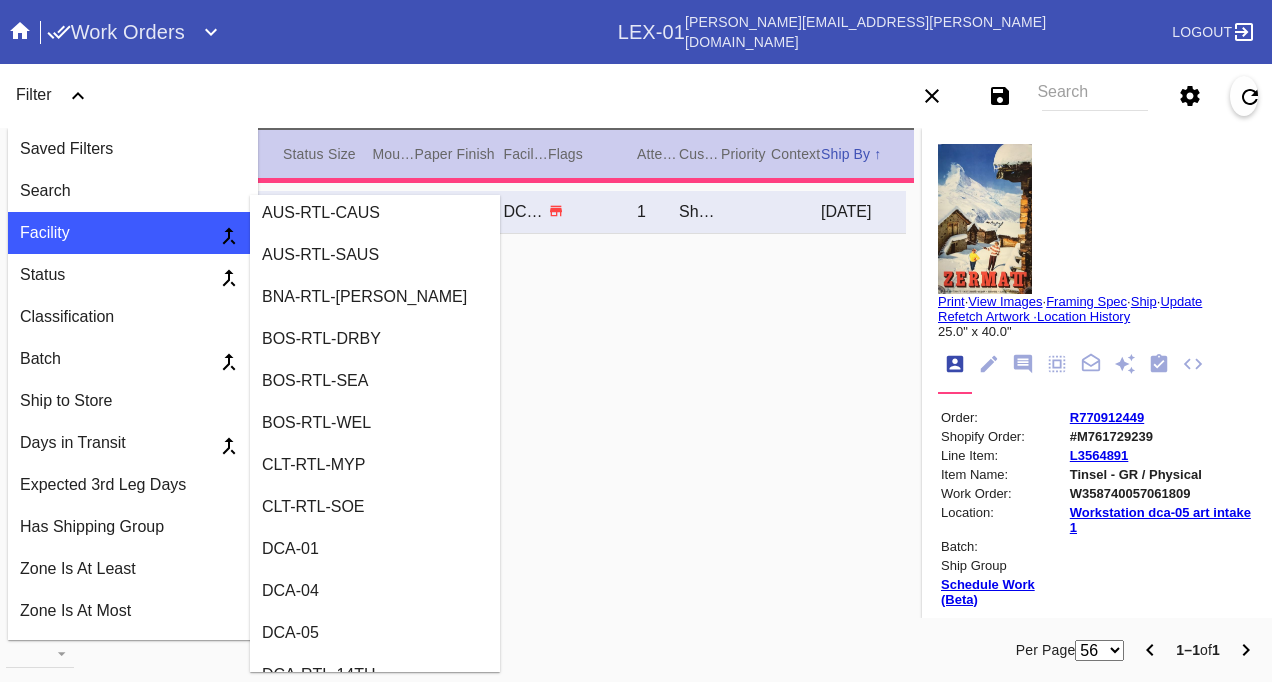 scroll, scrollTop: 400, scrollLeft: 0, axis: vertical 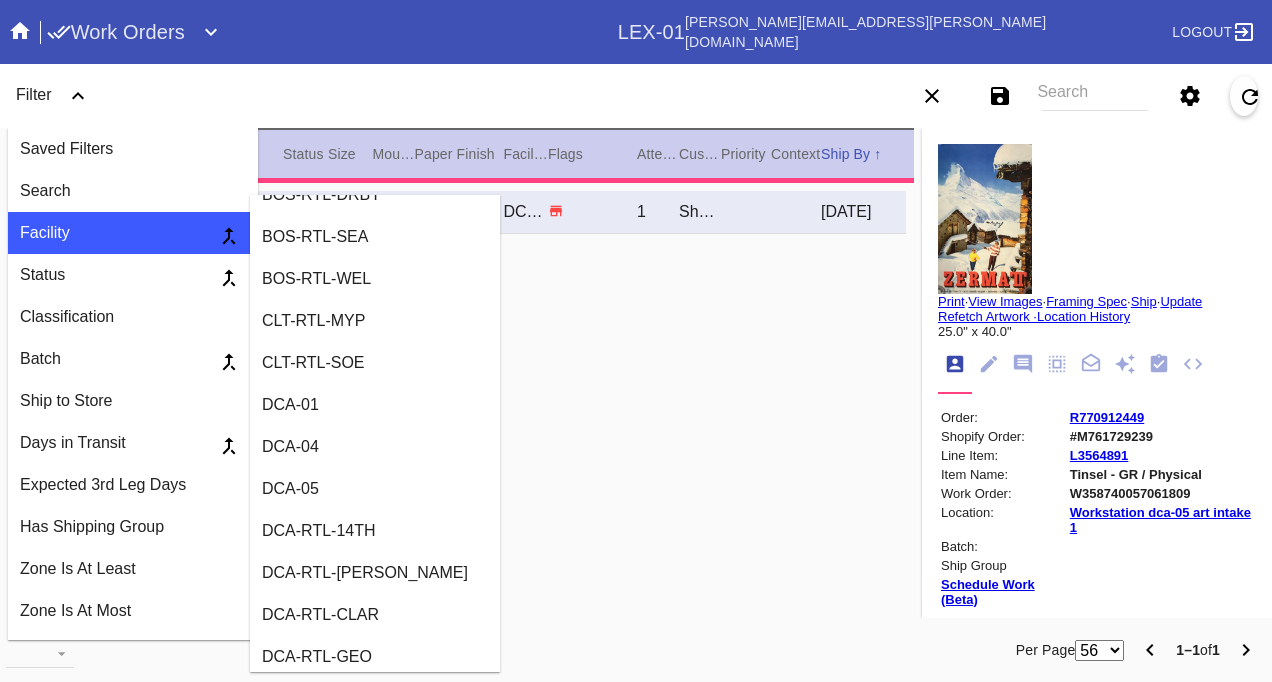 click on "DCA-05" at bounding box center [375, 489] 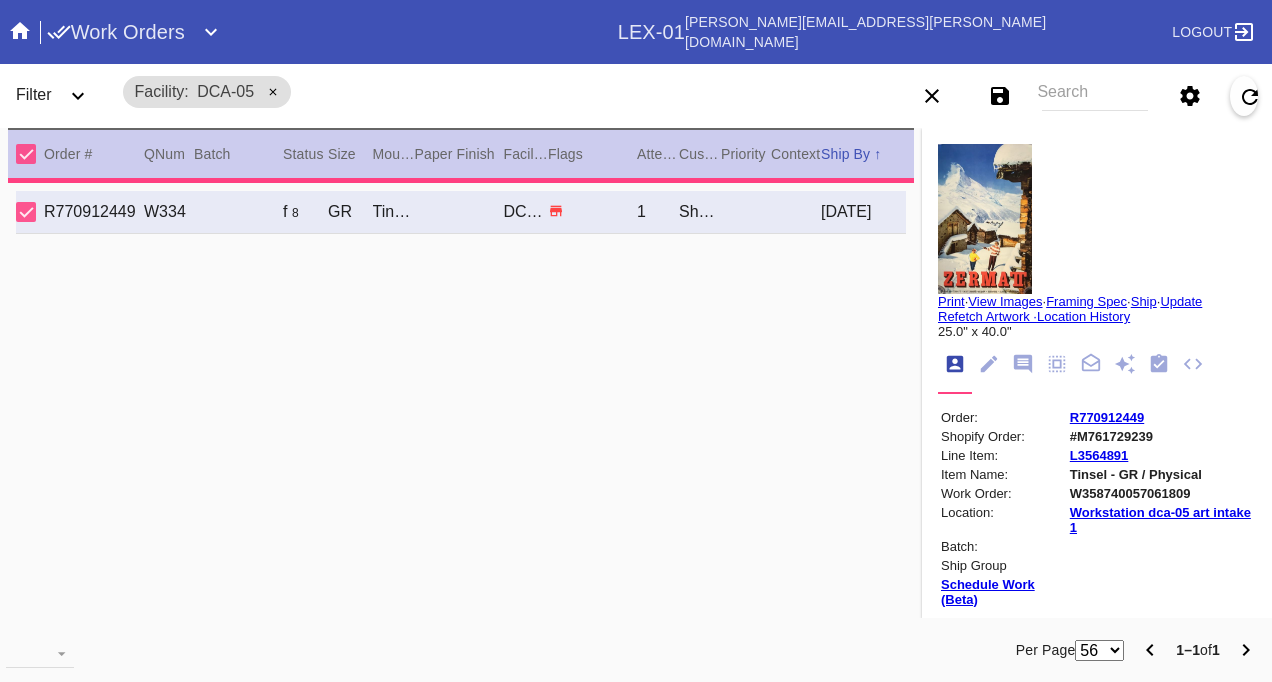 click on "Filter" at bounding box center (34, 94) 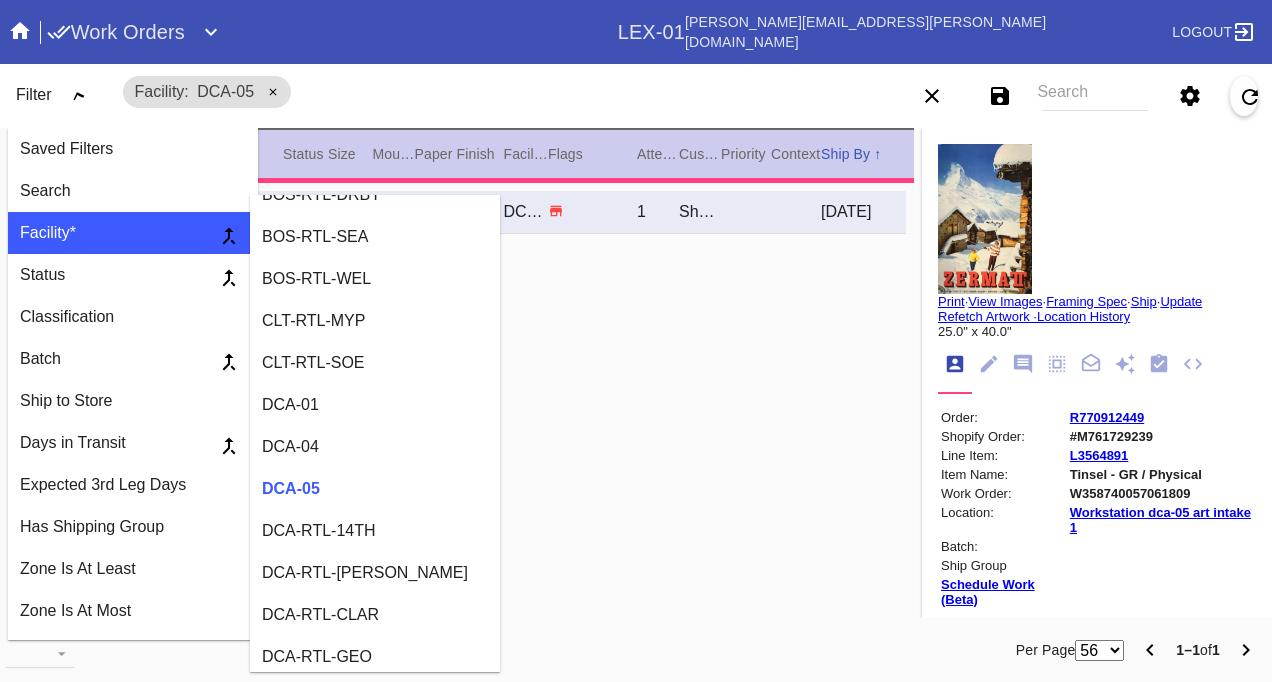 scroll, scrollTop: 0, scrollLeft: 0, axis: both 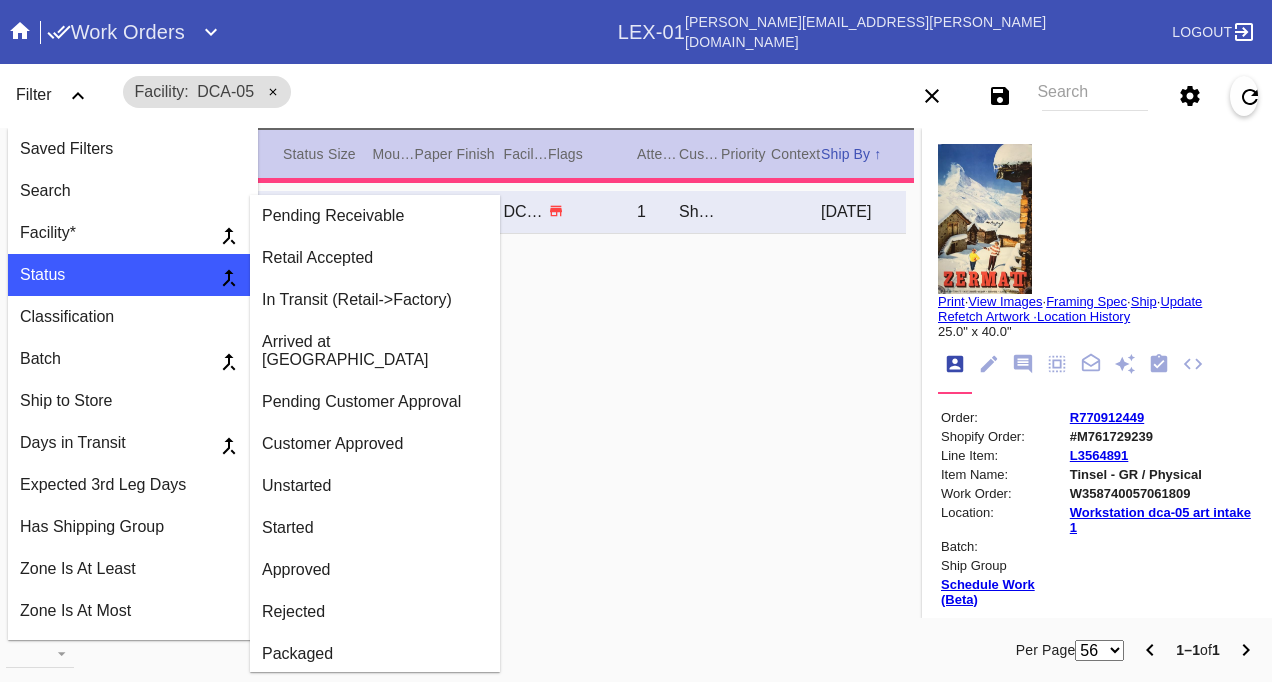 click on "Unstarted" at bounding box center (375, 486) 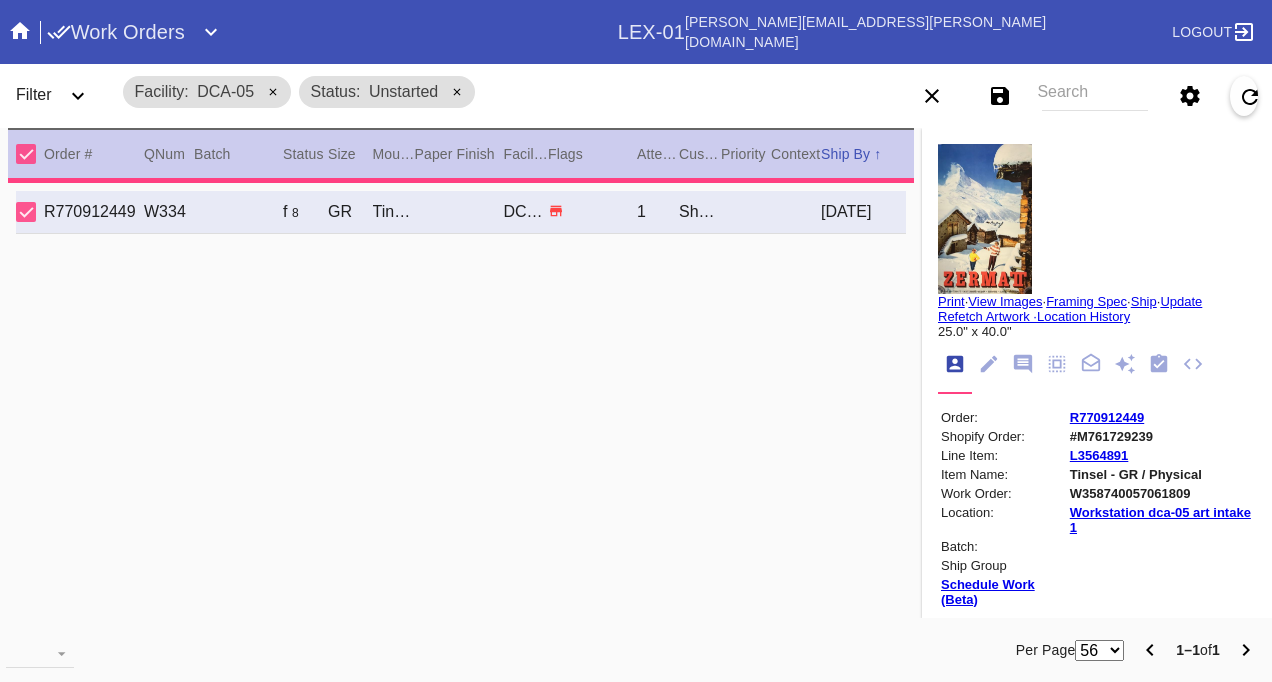 click on "Filter" at bounding box center [34, 94] 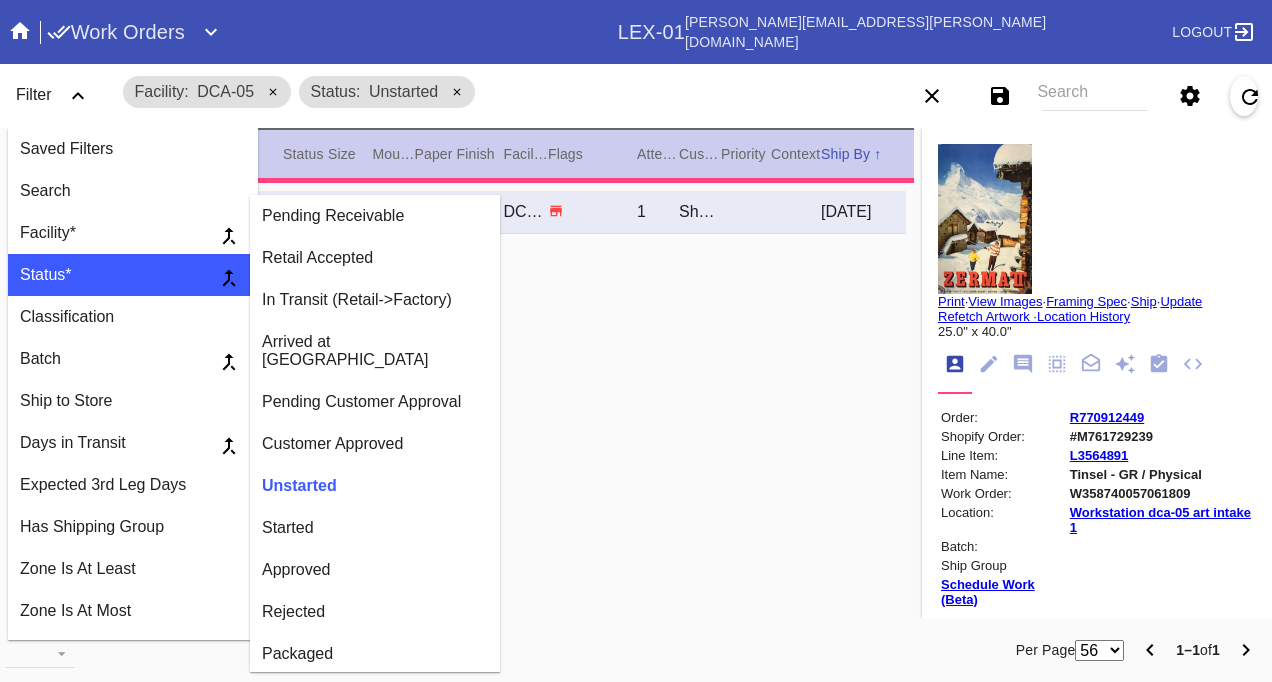 click on "Started" at bounding box center (375, 528) 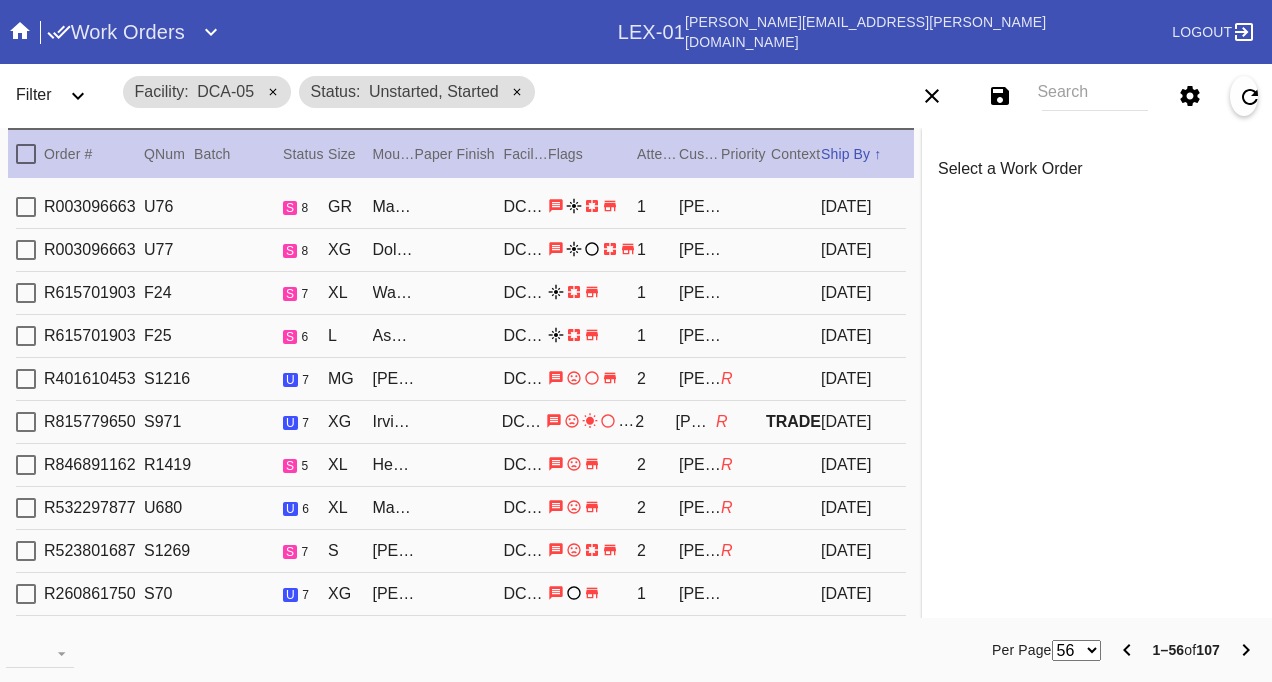 click on "Select a Work Order Print  ·  View Images  ·  Framing Spec  ·  Ship  ·  Update   Refetch Artwork ·  Location History " x "                                 Order: Line Item: Item Name: Work Order: Batch: Ship Group Schedule Work (Beta) Facility:   change RFID:
Assign RFID
Batch Batch New Batch Add to Batch Special Instructions on Order: Line Item Instructions: Processing Instructions: Work Order Instructions: Framing Specification Instructions: Ordered: 2nd leg: Art recv'd: Ship by Date: Workable on Date: Get-it-by Date: Ship to Store: No Workcell Schedule Shipping:   ,   Billing:   ,   Change Shipping Address You can only change the shipping address before the Work Order is shipped. Shipping Address set on Work Order Override Ship via ITS
Customer Selections Frame / Mat:  /  Width × Height: " × " WO Instructions (STUDIO ONLY) Frame Mat Mat" at bounding box center (1097, 373) 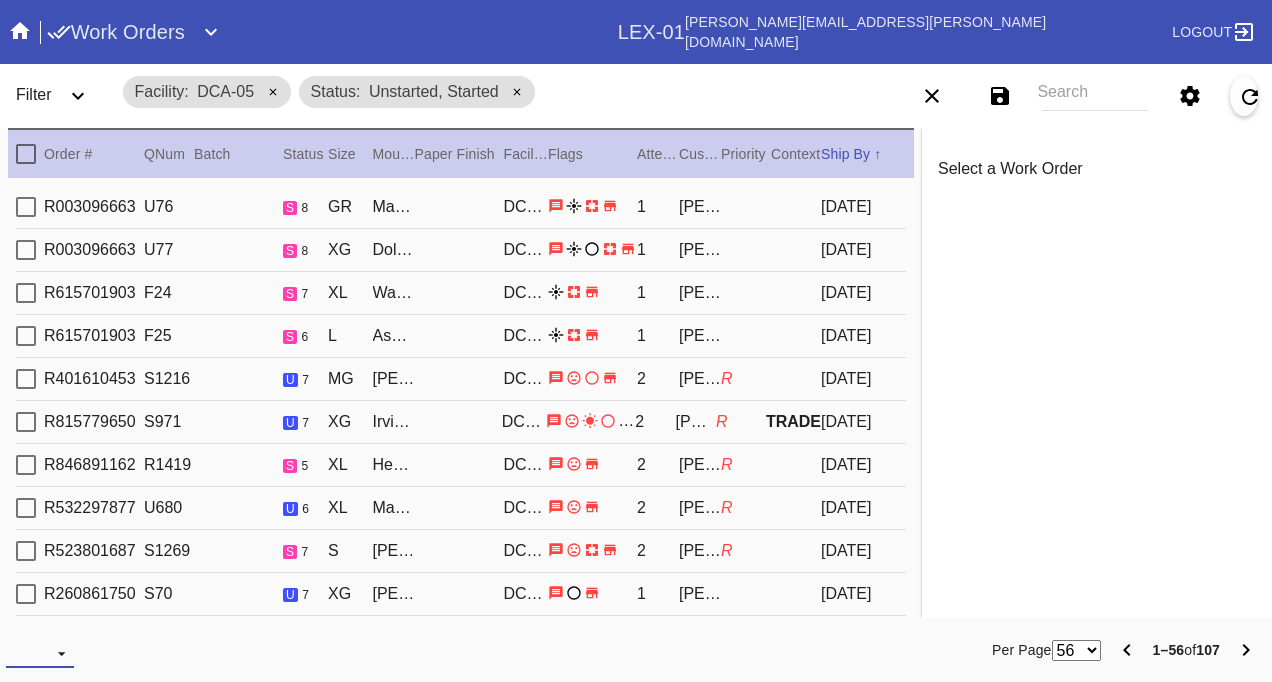 click on "Download... Export All Pages Print Work Orders Frame Labels Frame Labels v2 Mat Labels Moulding Plate Labels Acrylic Labels Foam Labels Foam Data Story Pockets Mini Story Pockets OMGA Data GUNNAR Data FastCAM Data" at bounding box center (40, 653) 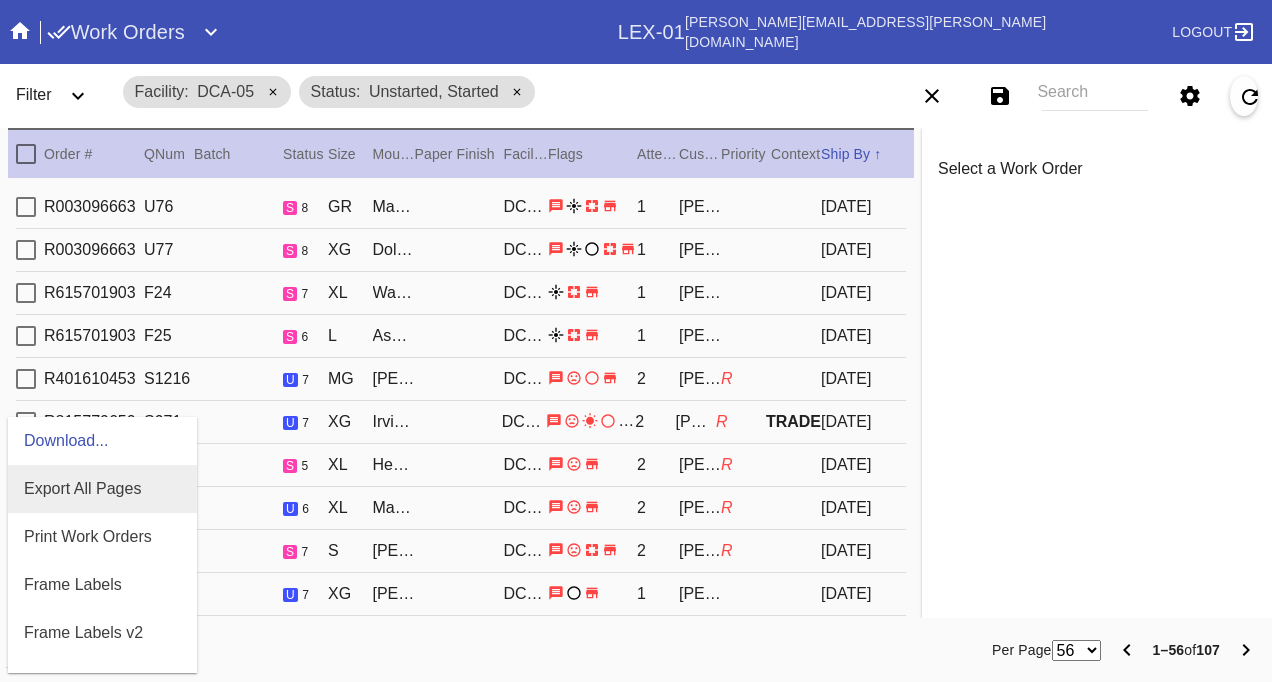 click on "Export All Pages" at bounding box center [102, 489] 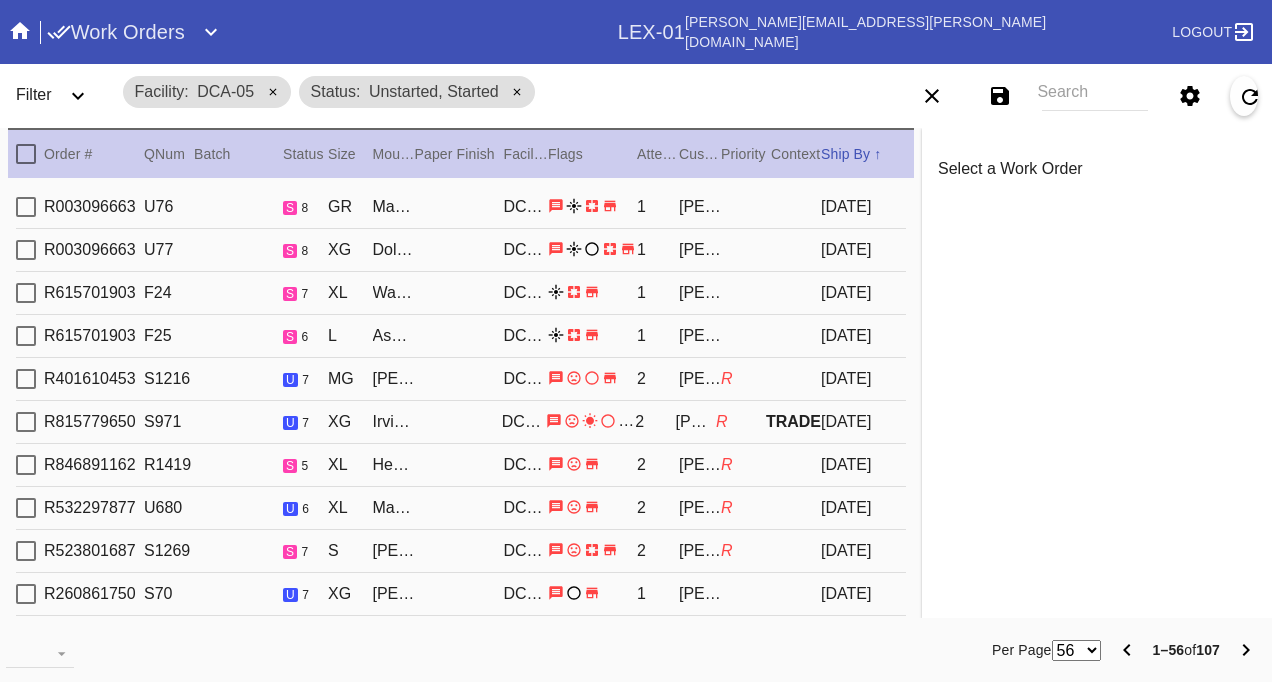 drag, startPoint x: 268, startPoint y: 96, endPoint x: 255, endPoint y: 99, distance: 13.341664 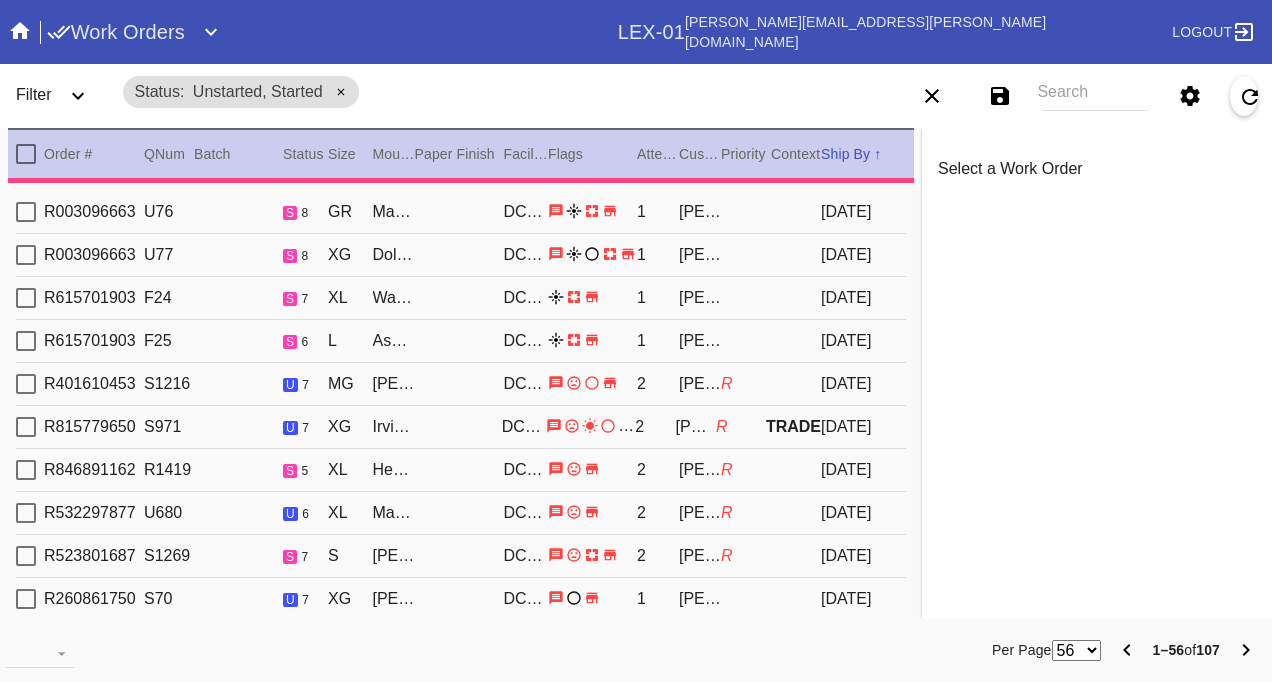 click on "Filter" at bounding box center [34, 94] 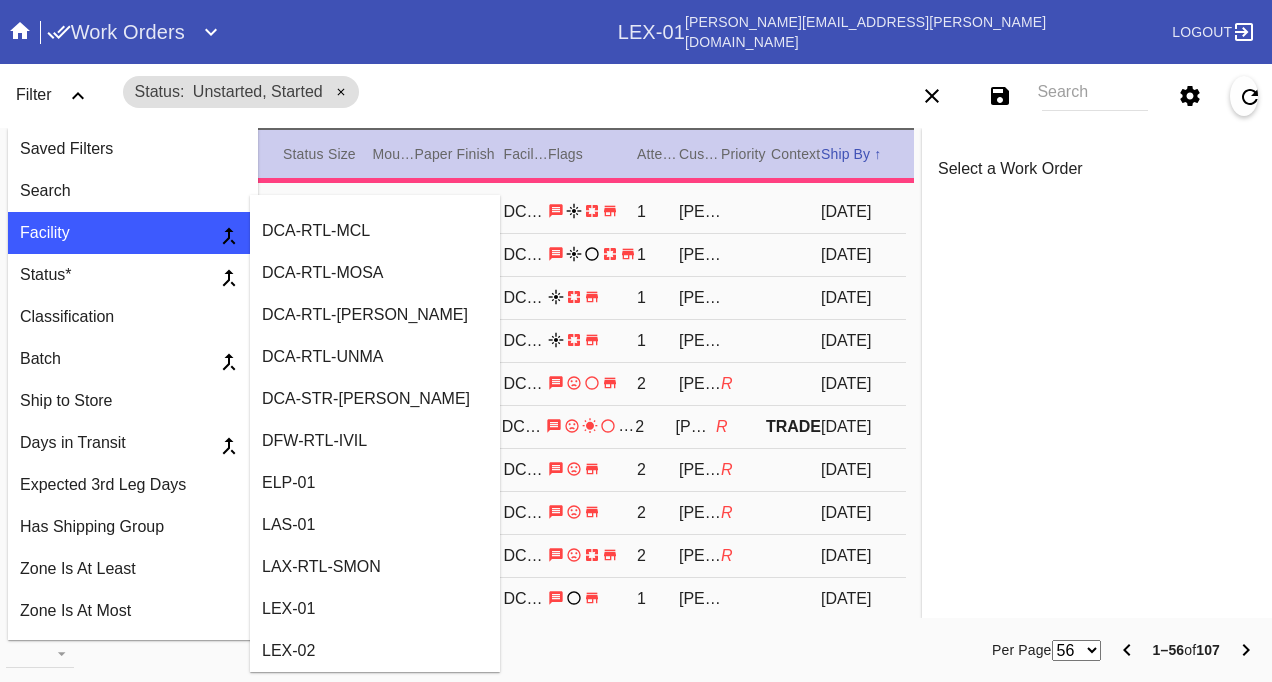 scroll, scrollTop: 900, scrollLeft: 0, axis: vertical 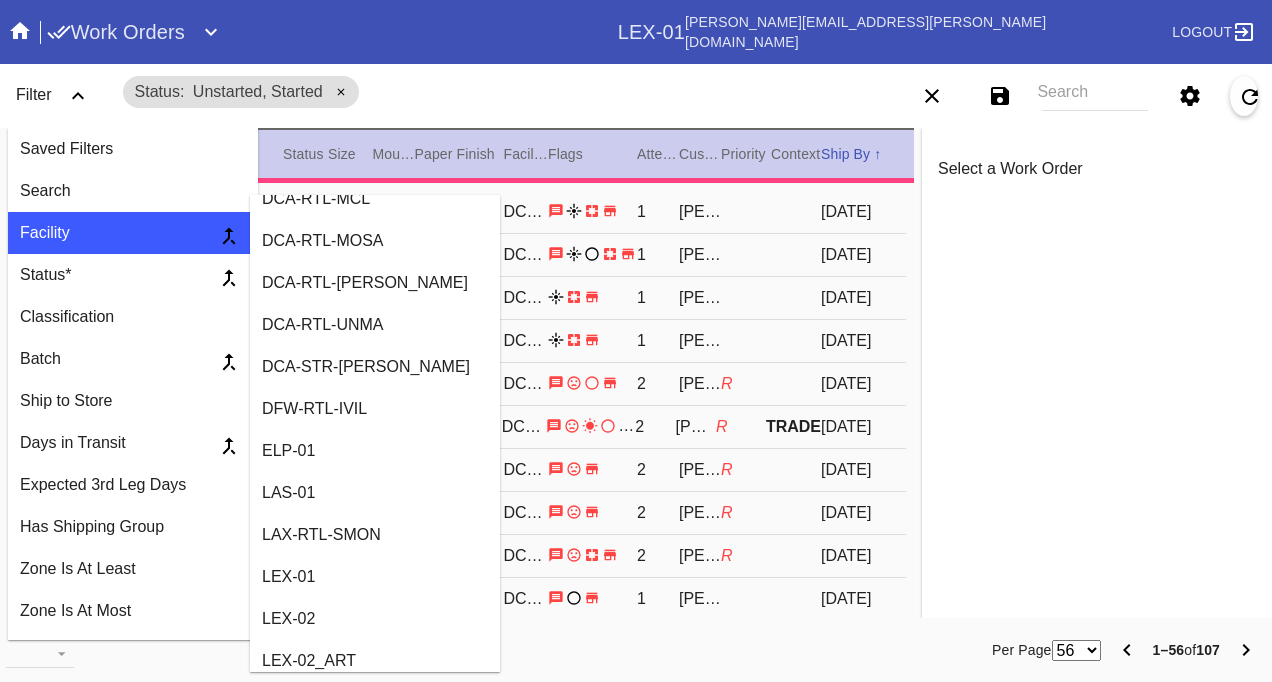 click on "ELP-01" at bounding box center [375, 451] 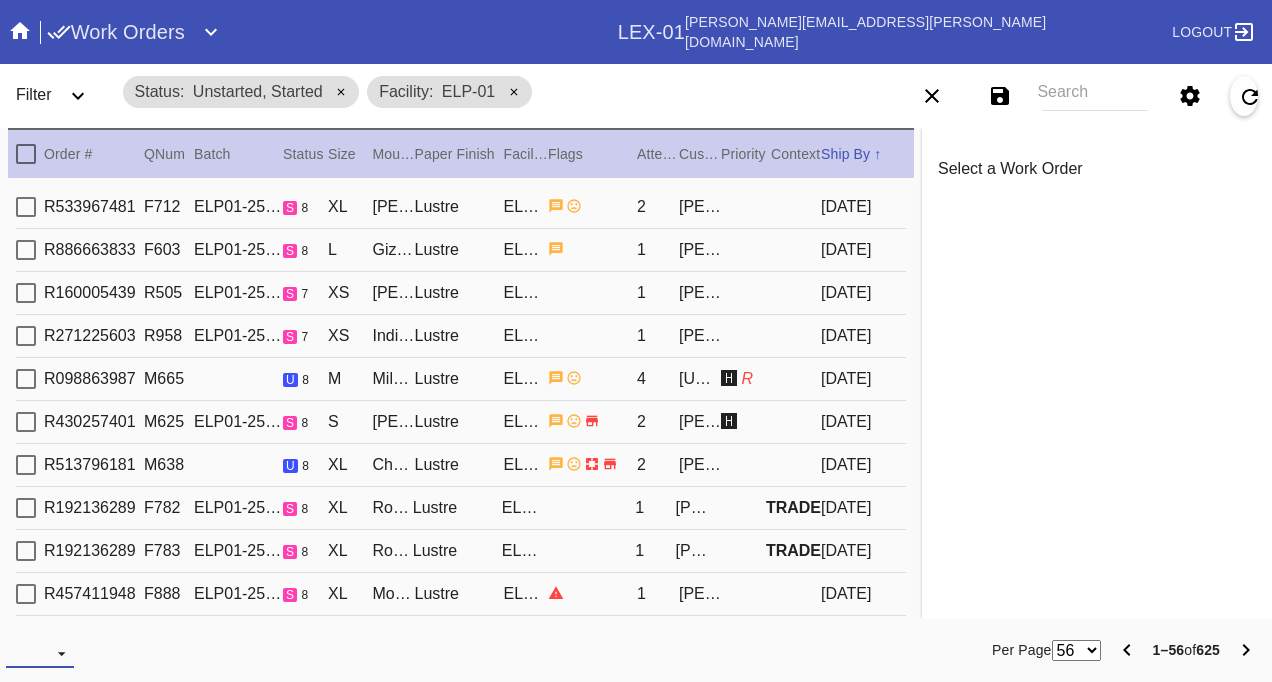 click at bounding box center [40, 653] 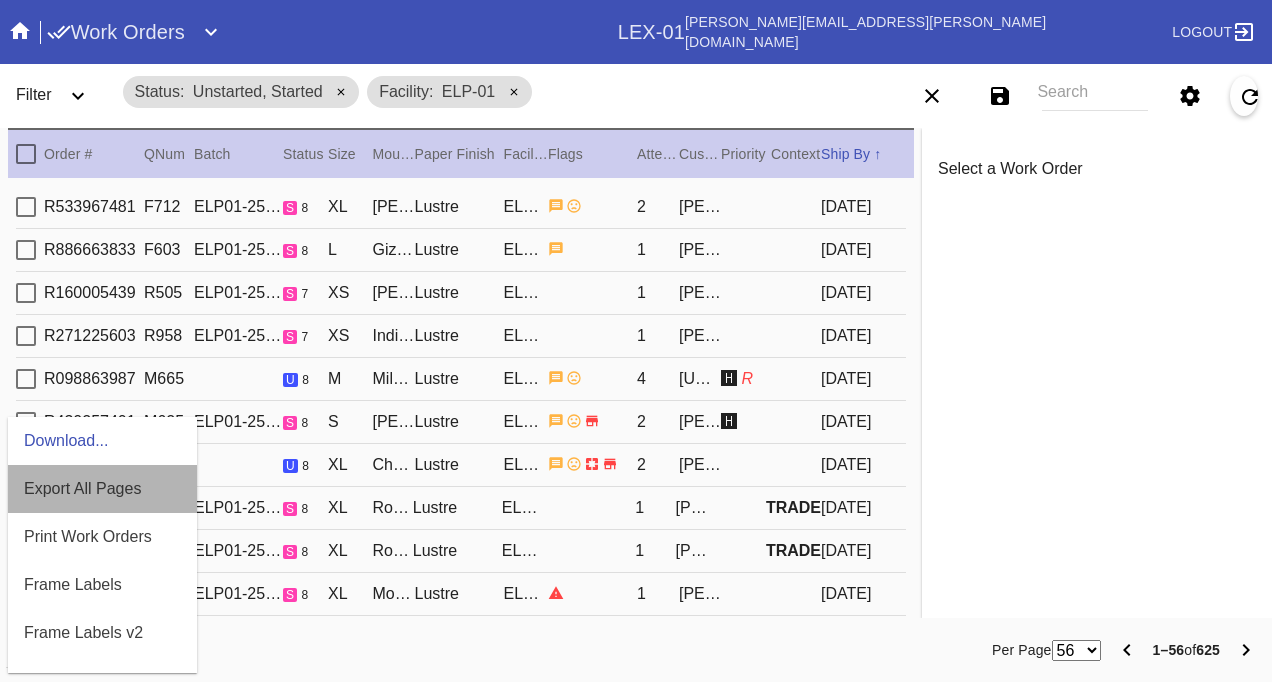 click on "Export All Pages" at bounding box center (102, 489) 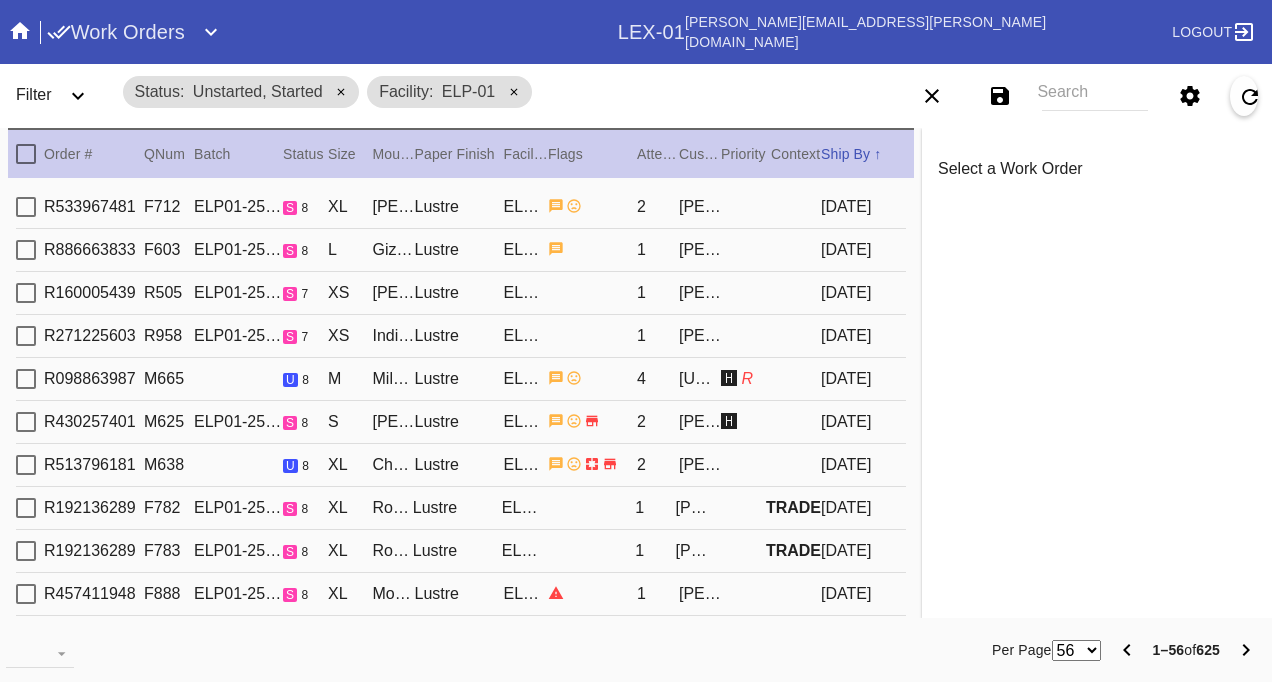 click 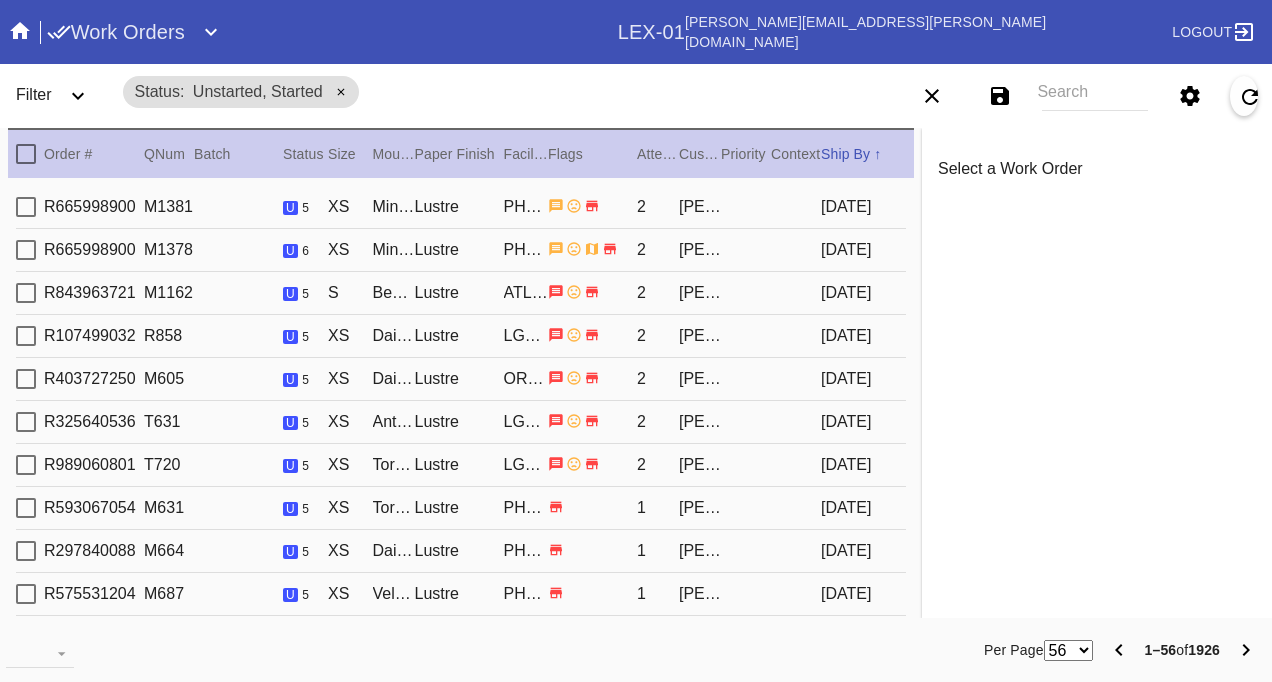 click on "Filter" at bounding box center [34, 94] 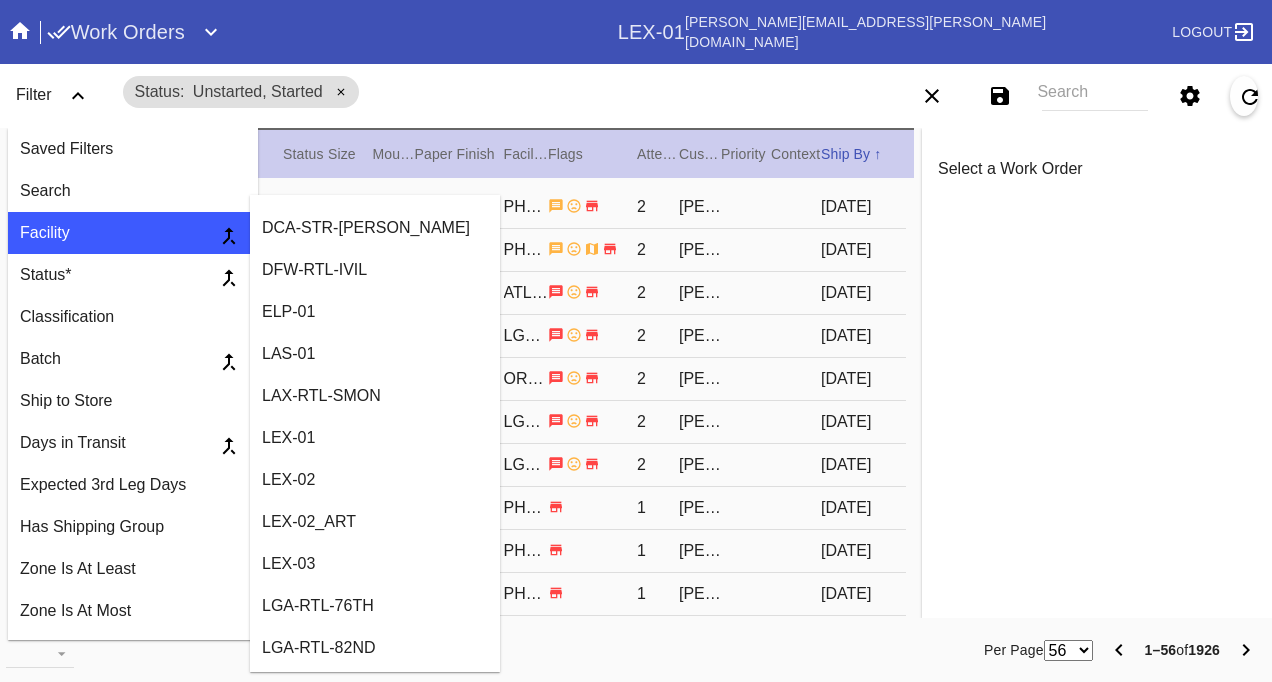 scroll, scrollTop: 1100, scrollLeft: 0, axis: vertical 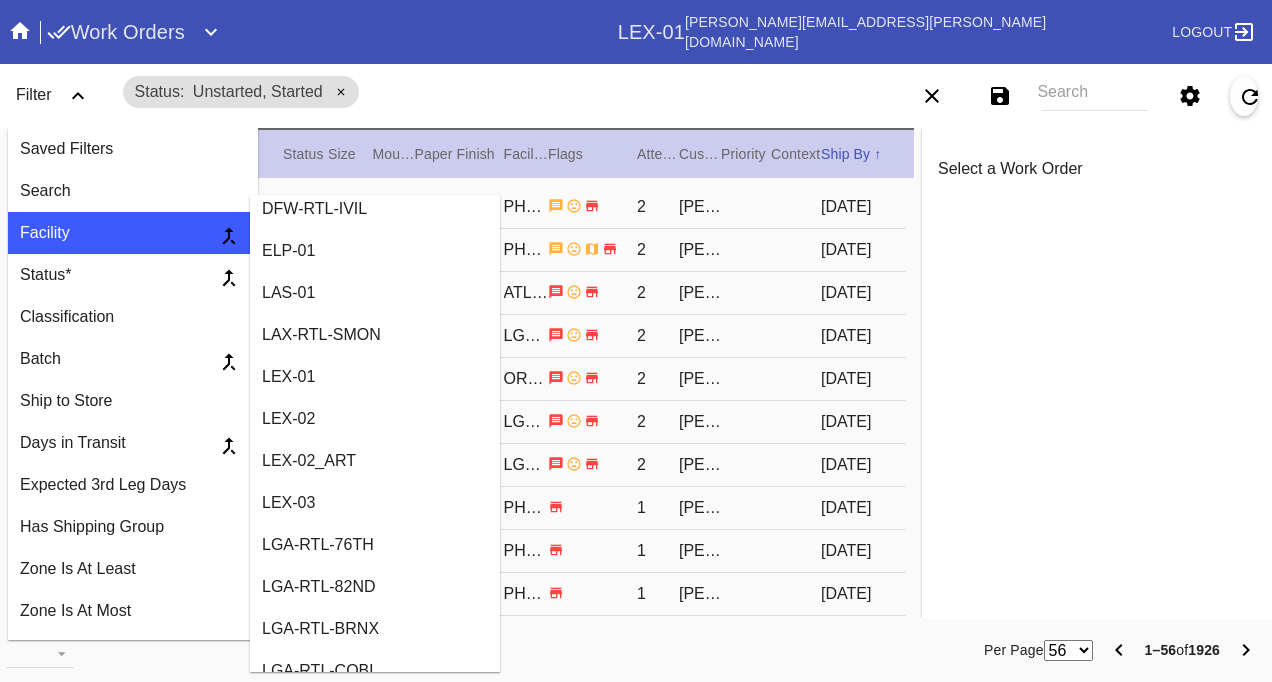 click on "LEX-01" at bounding box center (375, 377) 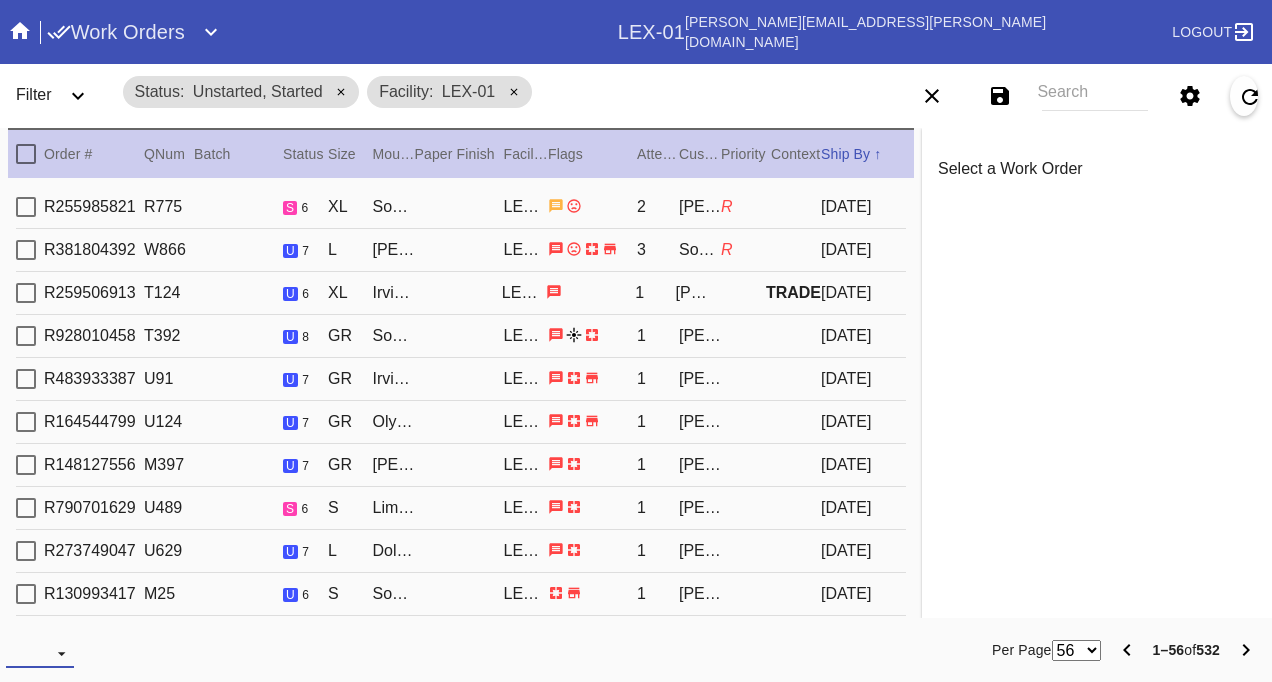 click at bounding box center [40, 653] 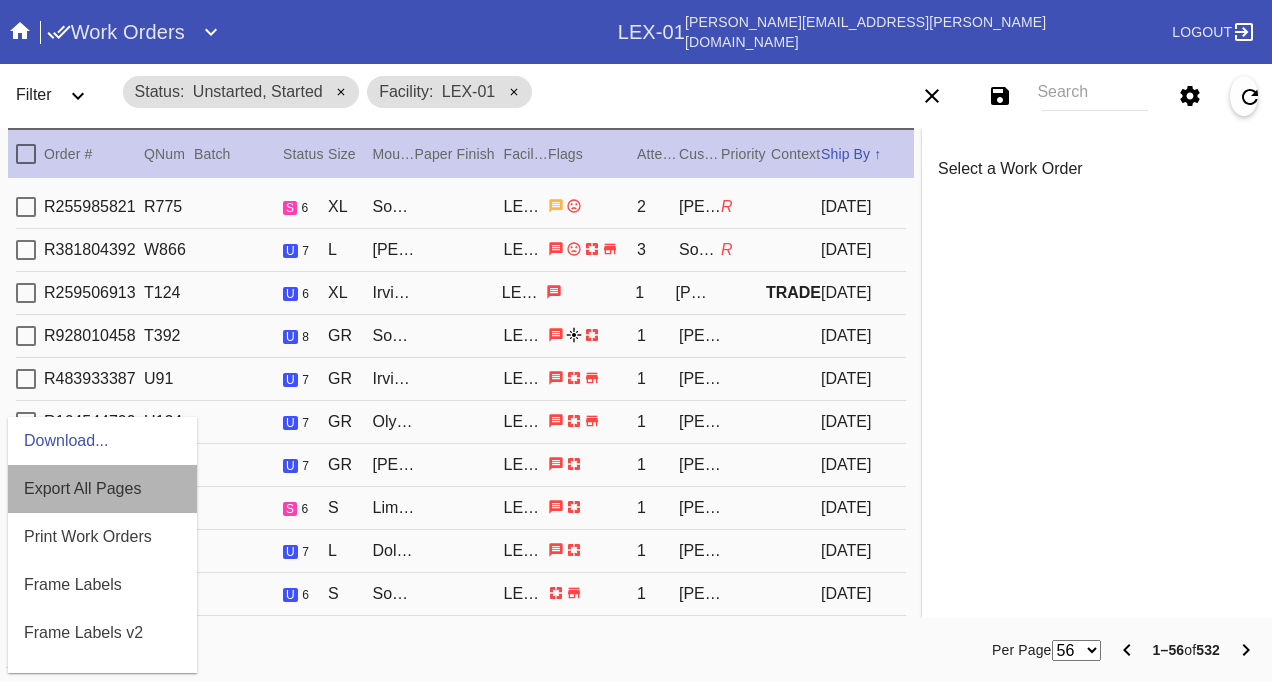 click on "Export All Pages" at bounding box center [82, 488] 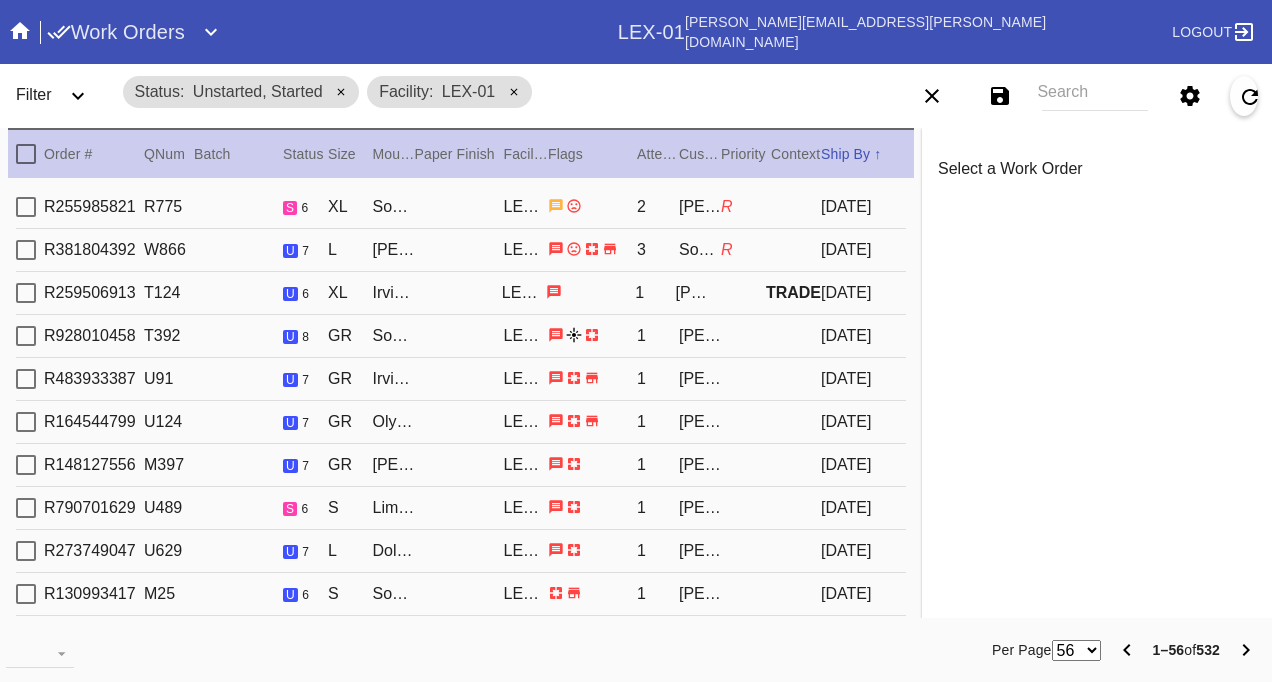 click 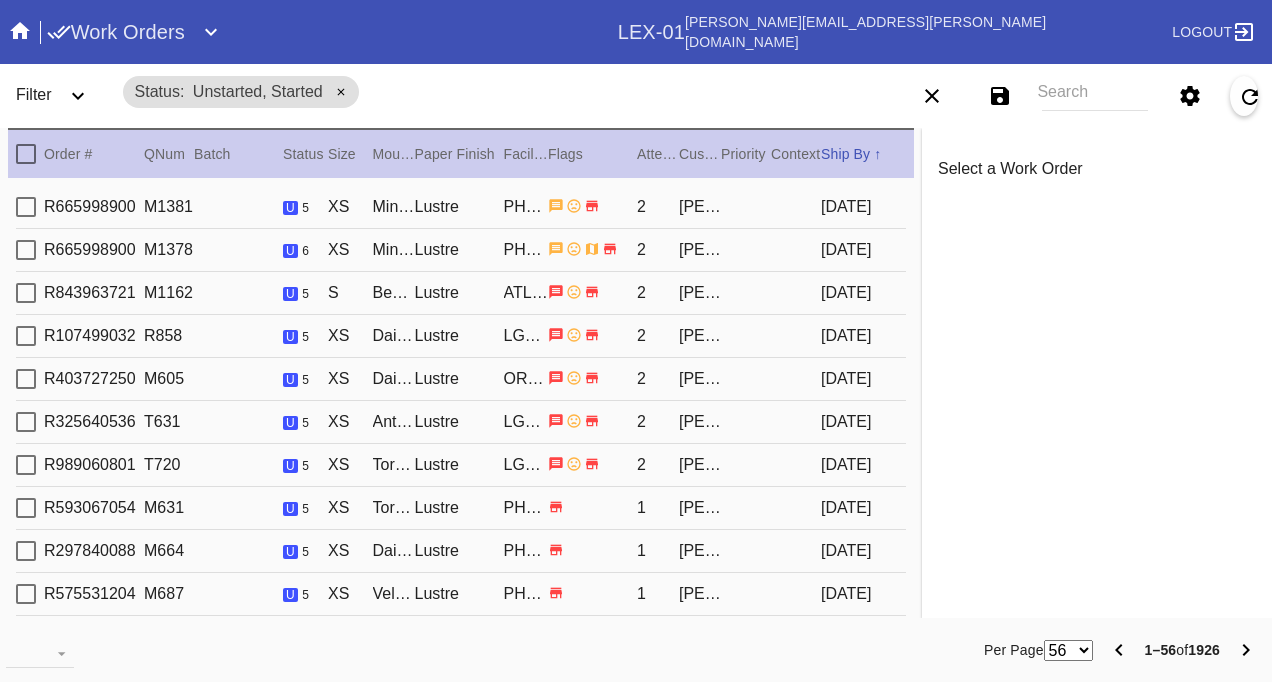 click on "Filter" at bounding box center (34, 94) 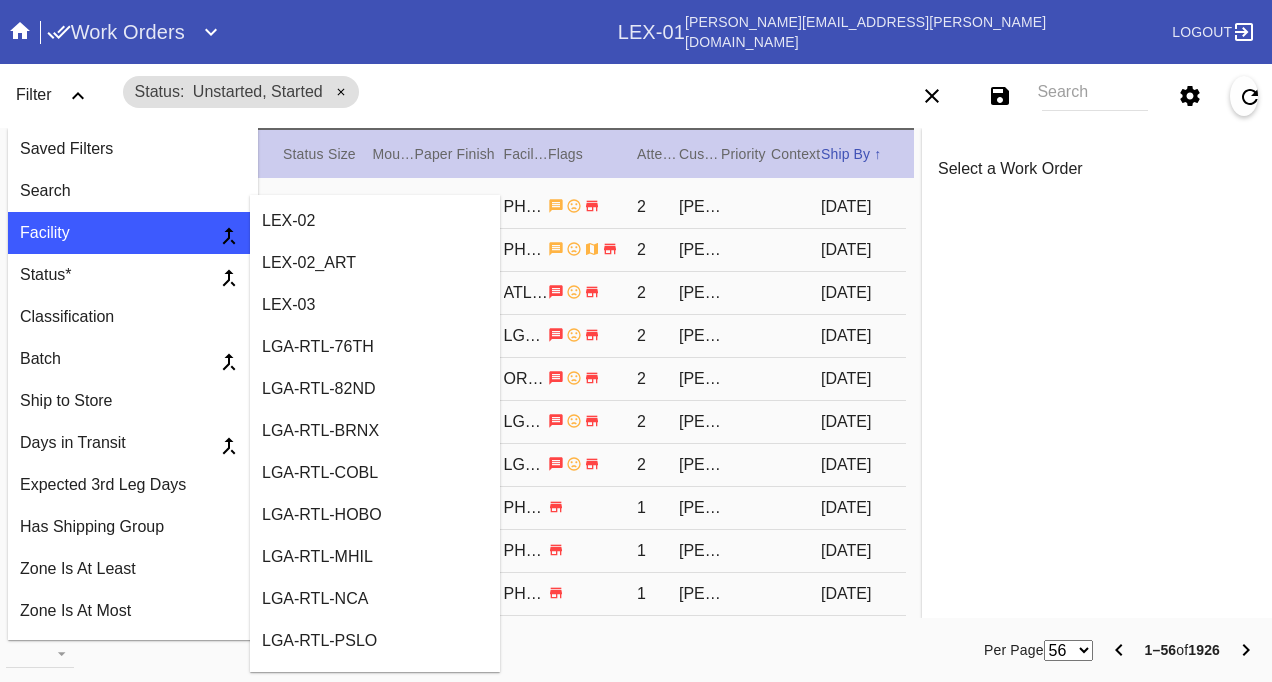 scroll, scrollTop: 1300, scrollLeft: 0, axis: vertical 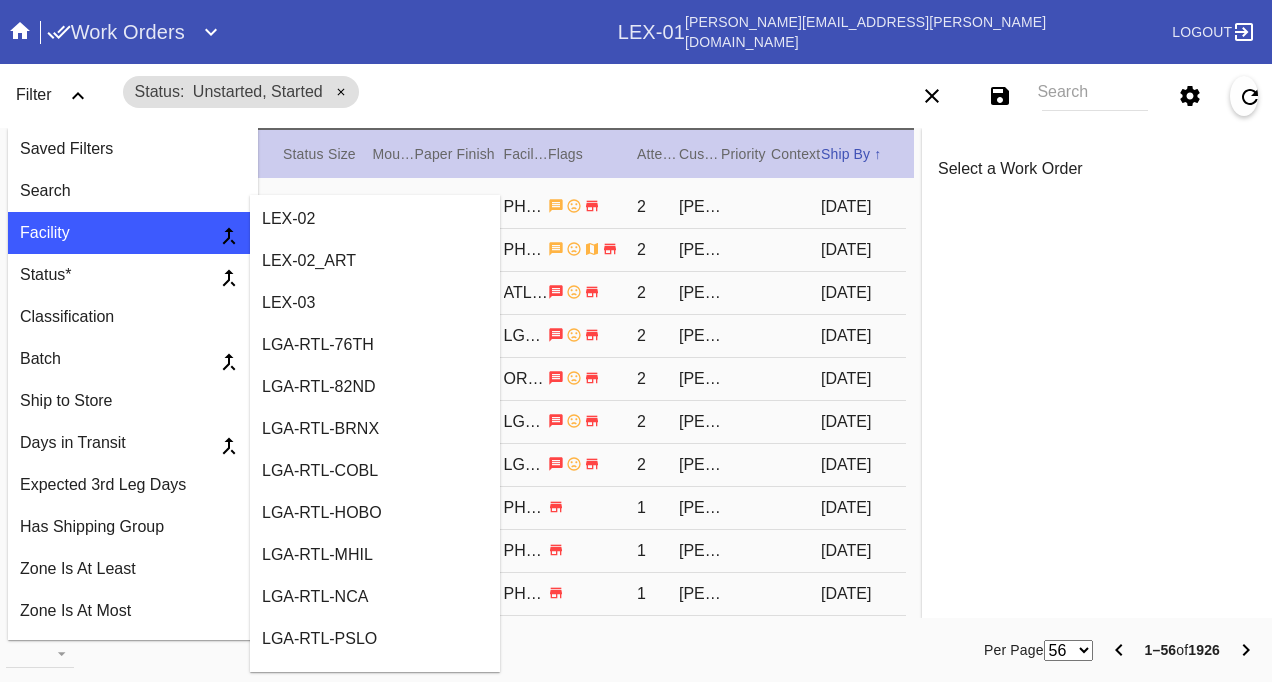 click on "LEX-03" at bounding box center [375, 303] 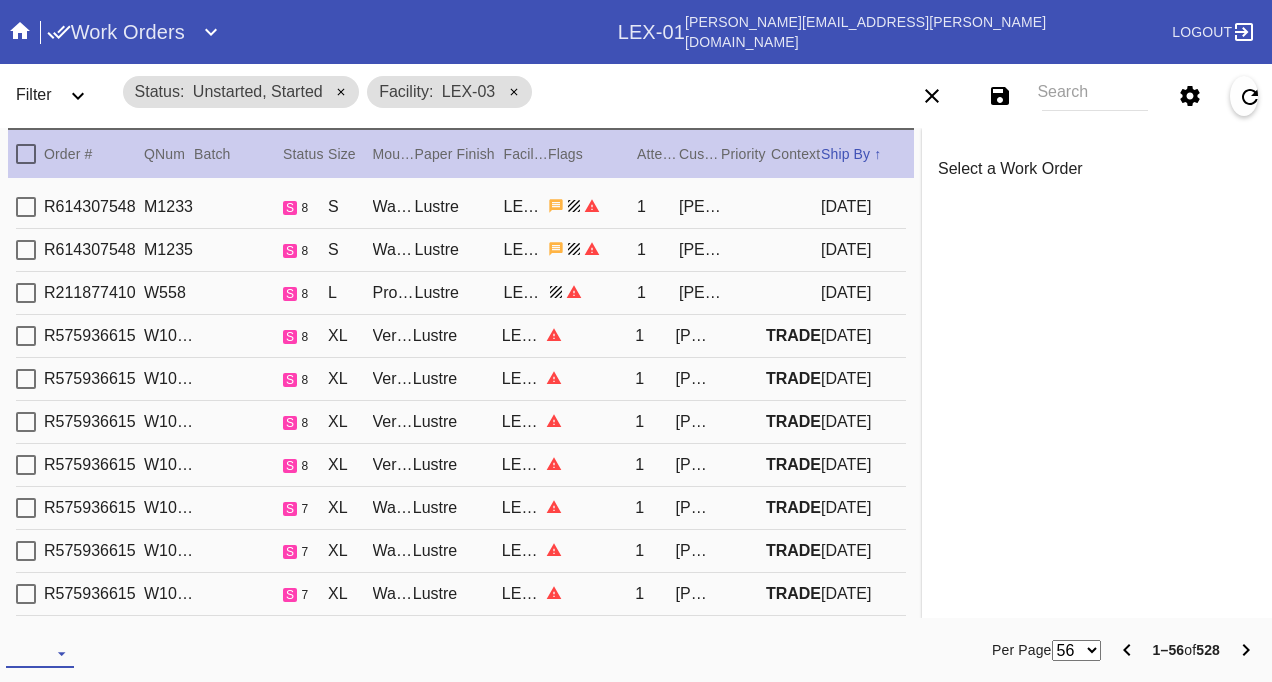 click at bounding box center [40, 653] 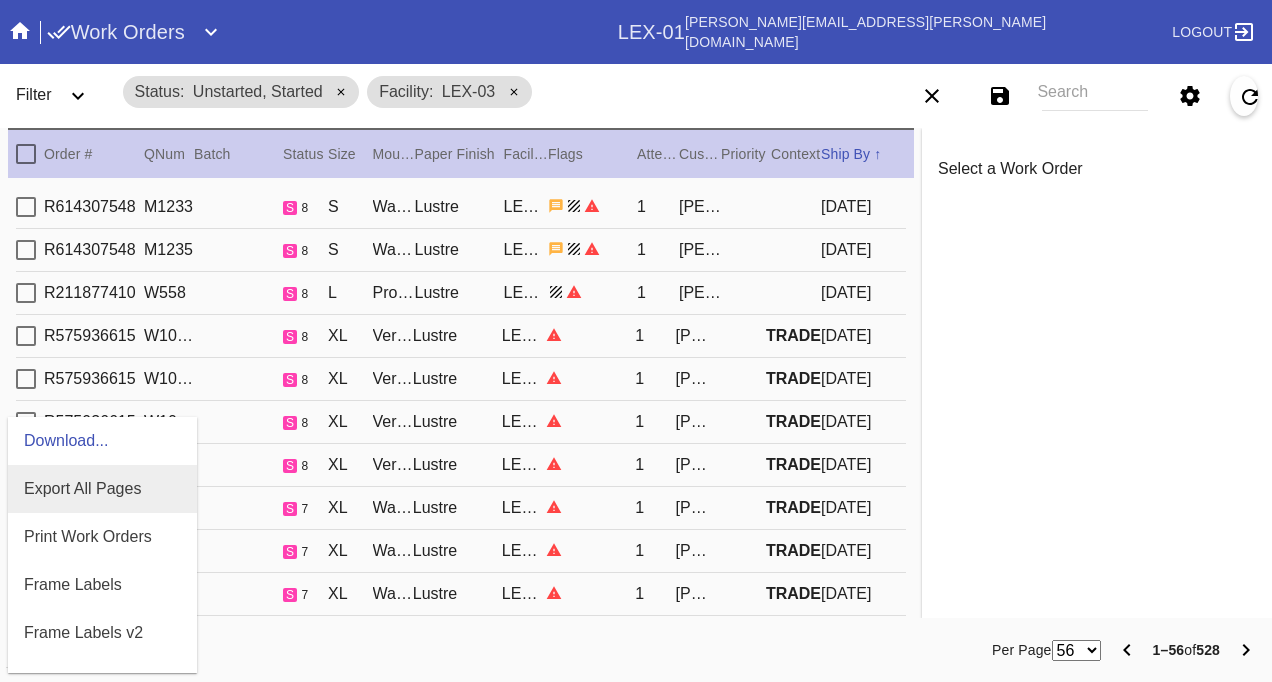 click on "Export All Pages" at bounding box center [82, 488] 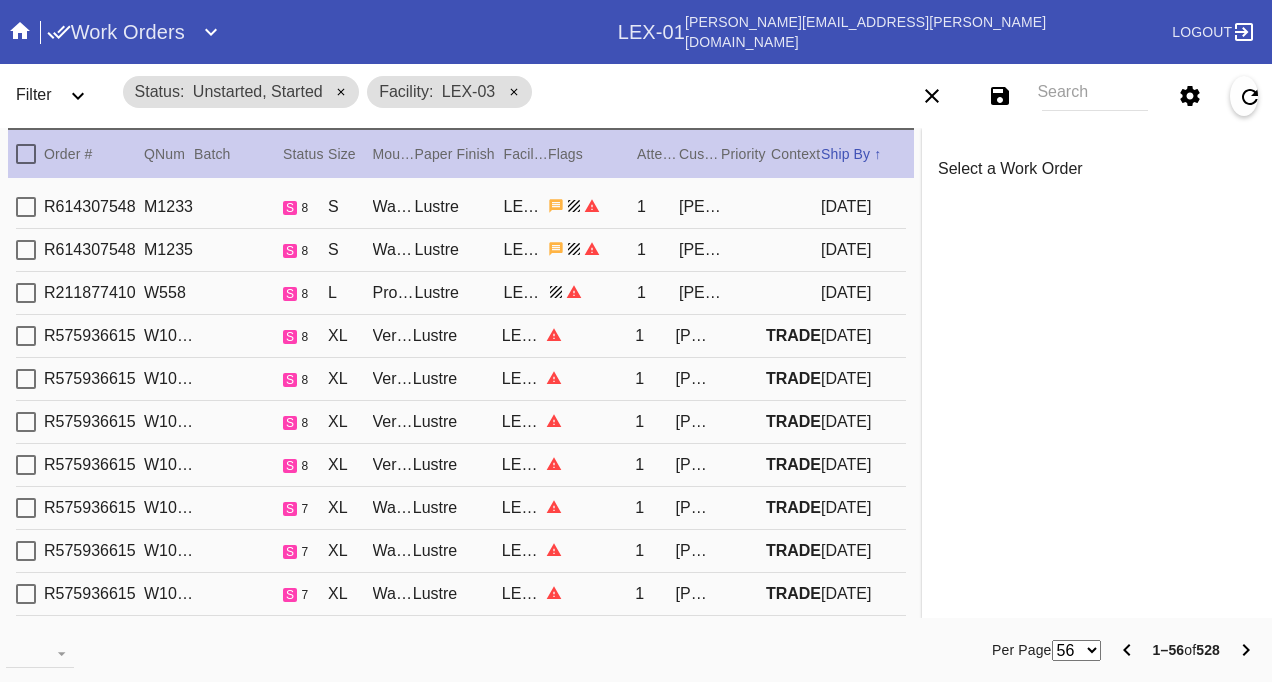 click on "Select a Work Order Print  ·  View Images  ·  Framing Spec  ·  Ship  ·  Update   Refetch Artwork ·  Location History " x "                                 Order: Line Item: Item Name: Work Order: Batch: Ship Group Schedule Work (Beta) Facility:   change RFID:
Assign RFID
Batch Batch New Batch Add to Batch Special Instructions on Order: Line Item Instructions: Processing Instructions: Work Order Instructions: Framing Specification Instructions: Ordered: 2nd leg: Art recv'd: Ship by Date: Workable on Date: Get-it-by Date: Ship to Store: No Workcell Schedule Shipping:   ,   Billing:   ,   Change Shipping Address You can only change the shipping address before the Work Order is shipped. Shipping Address set on Work Order Override Ship via ITS
Customer Selections Frame / Mat:  /  Width × Height: " × " WO Instructions (STUDIO ONLY) Frame Mat Mat" at bounding box center [1097, 373] 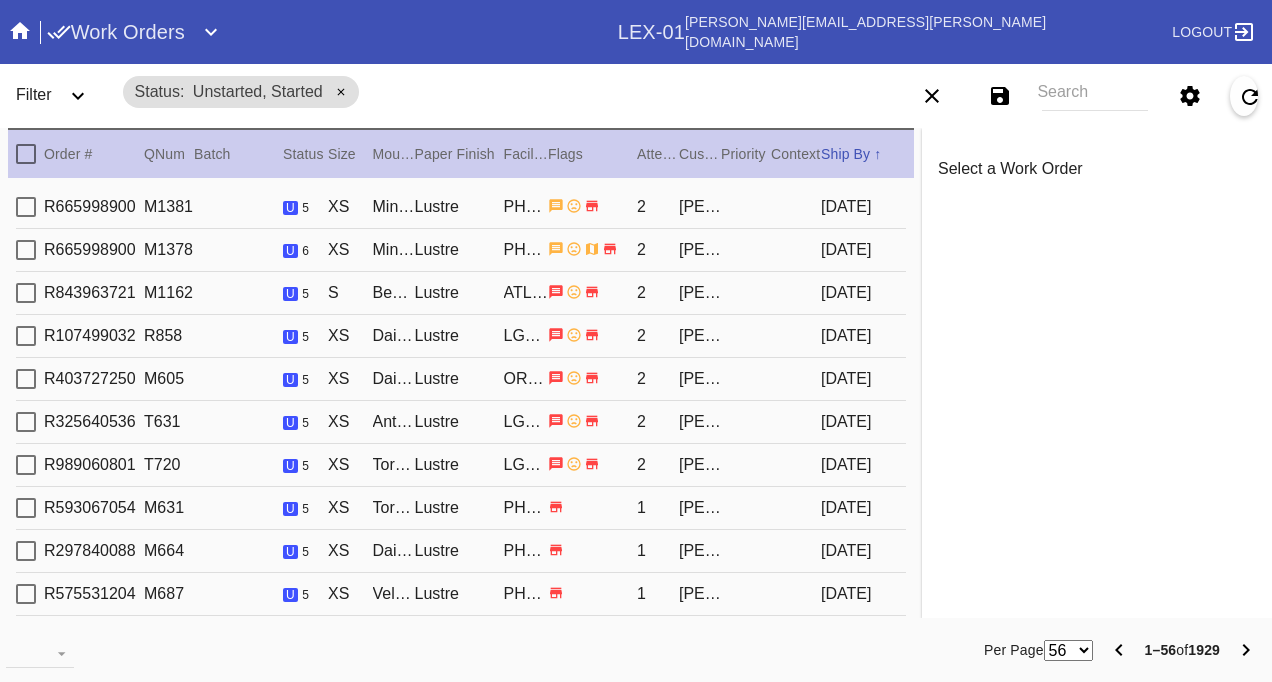 click on "Filter" at bounding box center (34, 94) 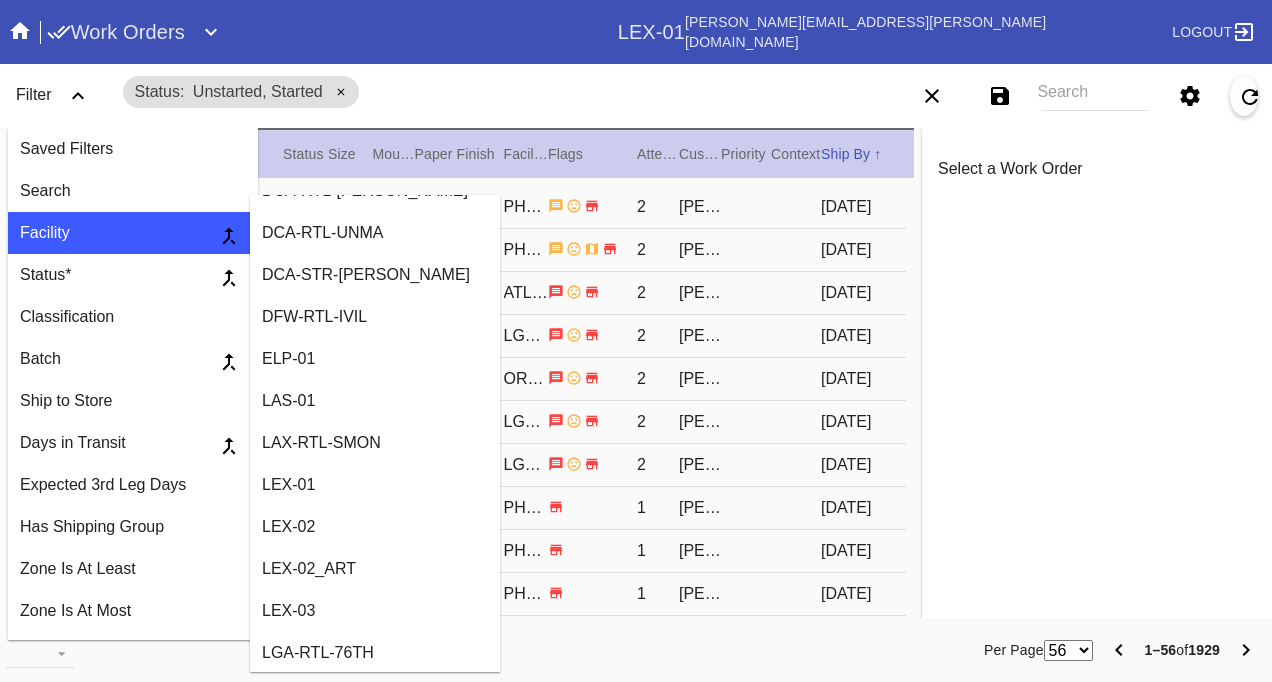 scroll, scrollTop: 1000, scrollLeft: 0, axis: vertical 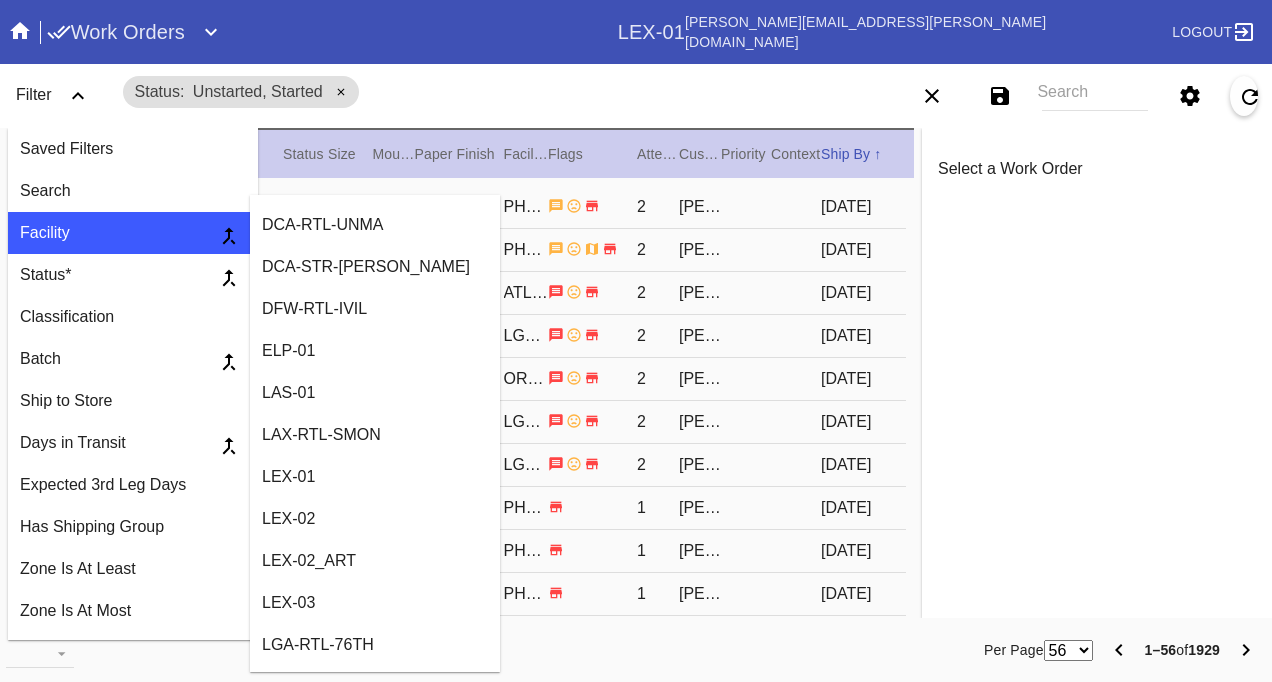 click on "LEX-01" at bounding box center (375, 477) 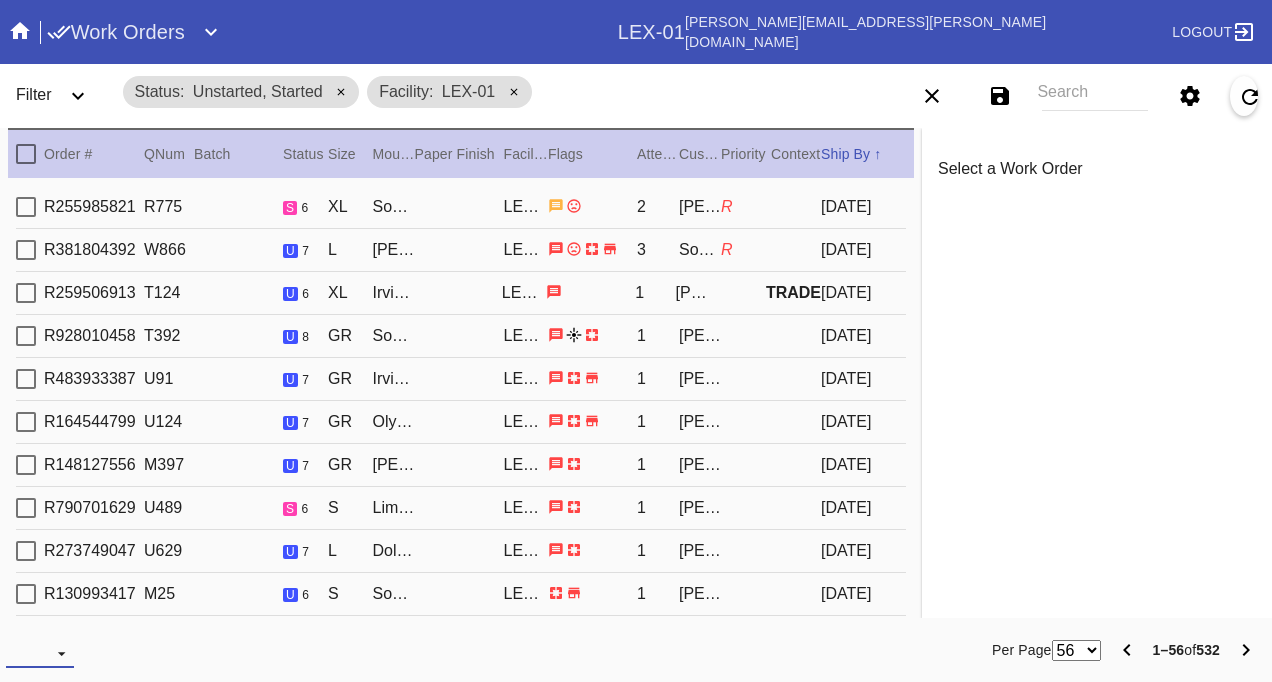 click at bounding box center [40, 653] 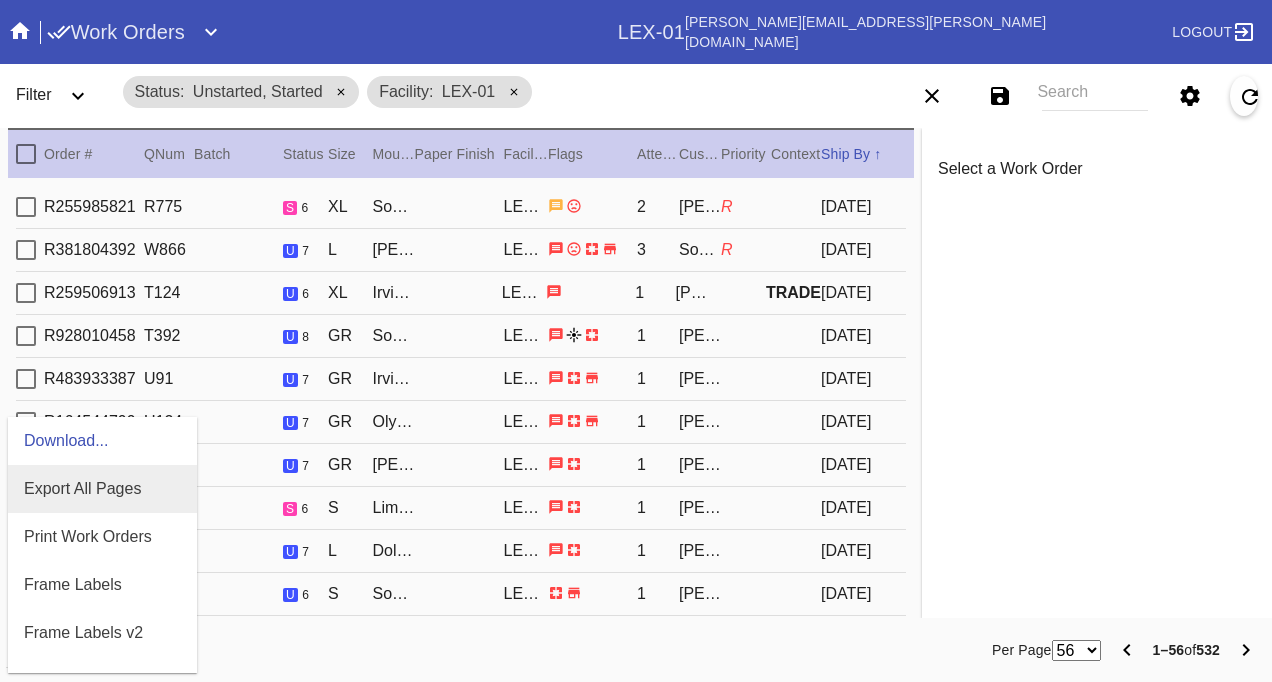 click on "Export All Pages" at bounding box center (82, 488) 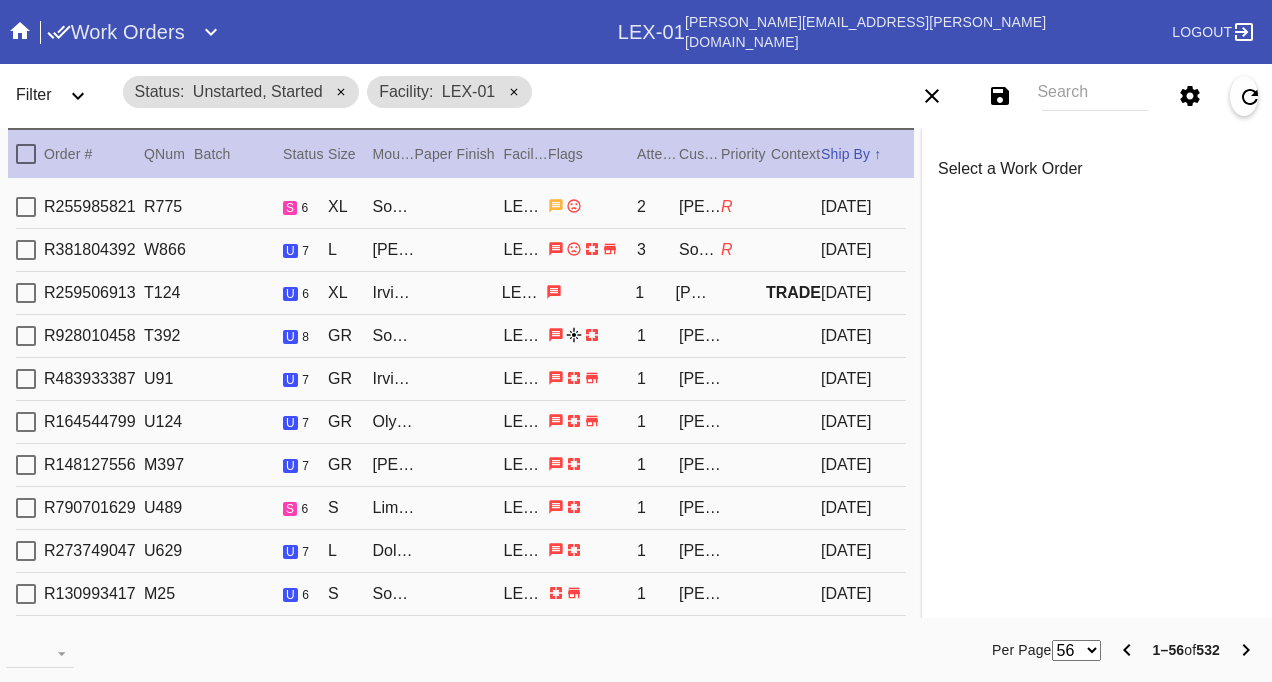 click on "Status
Unstarted, Started
Facility
LEX-01" at bounding box center [483, 92] 